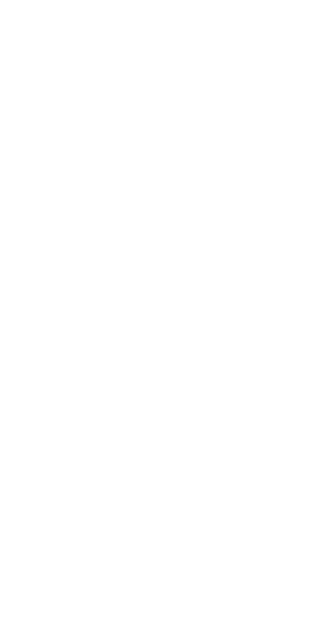 scroll, scrollTop: 0, scrollLeft: 0, axis: both 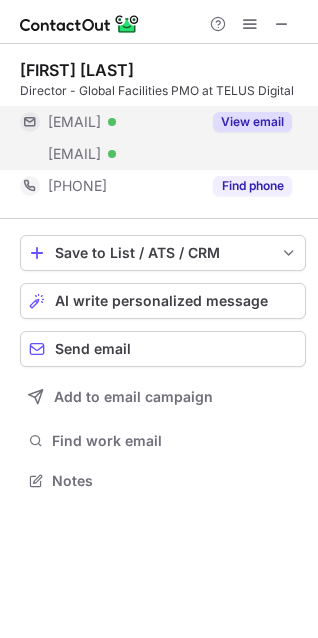 click on "View email" at bounding box center [252, 122] 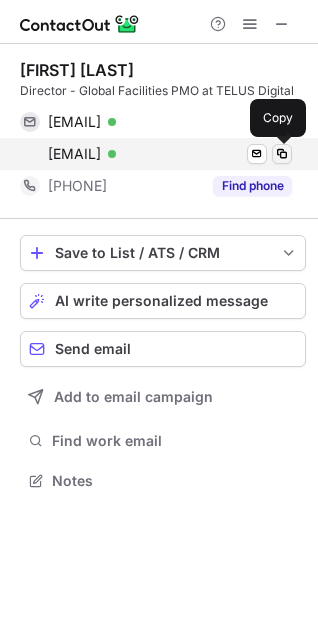click at bounding box center [282, 154] 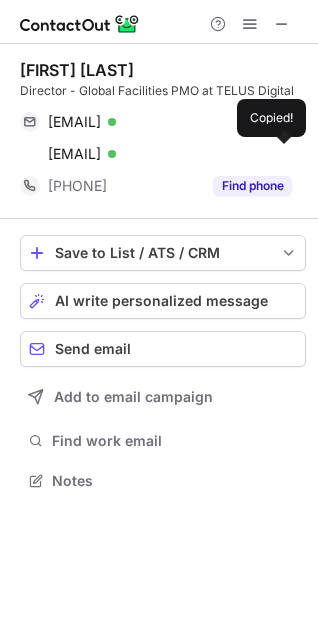 type 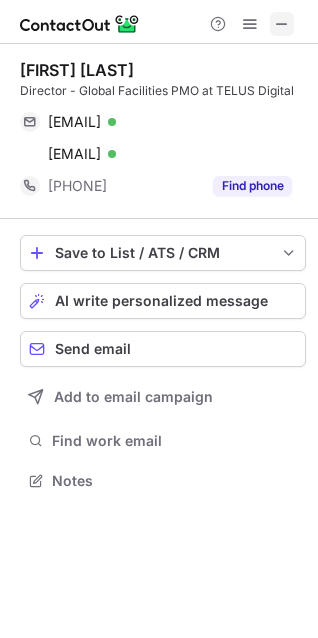 click at bounding box center (282, 24) 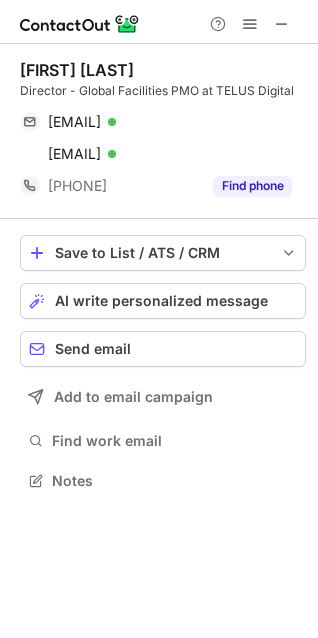 type 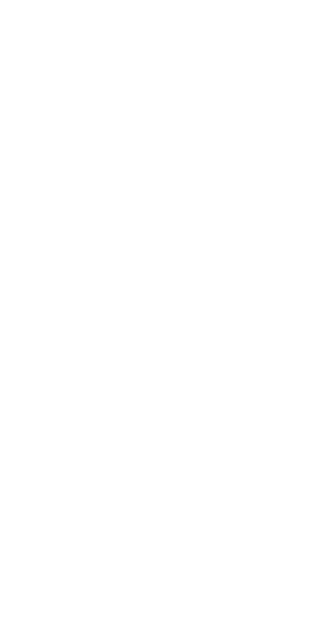 scroll, scrollTop: 0, scrollLeft: 0, axis: both 